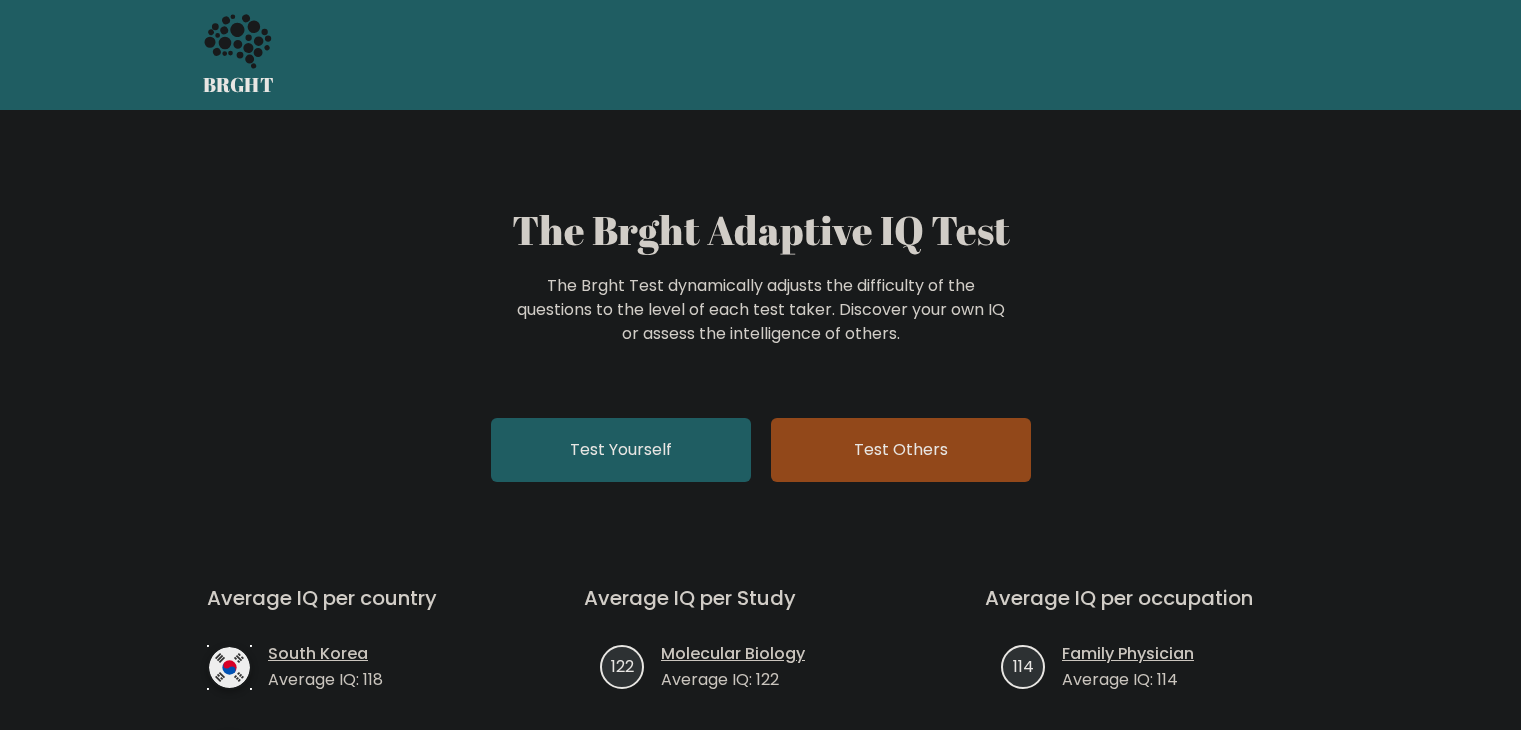 scroll, scrollTop: 0, scrollLeft: 0, axis: both 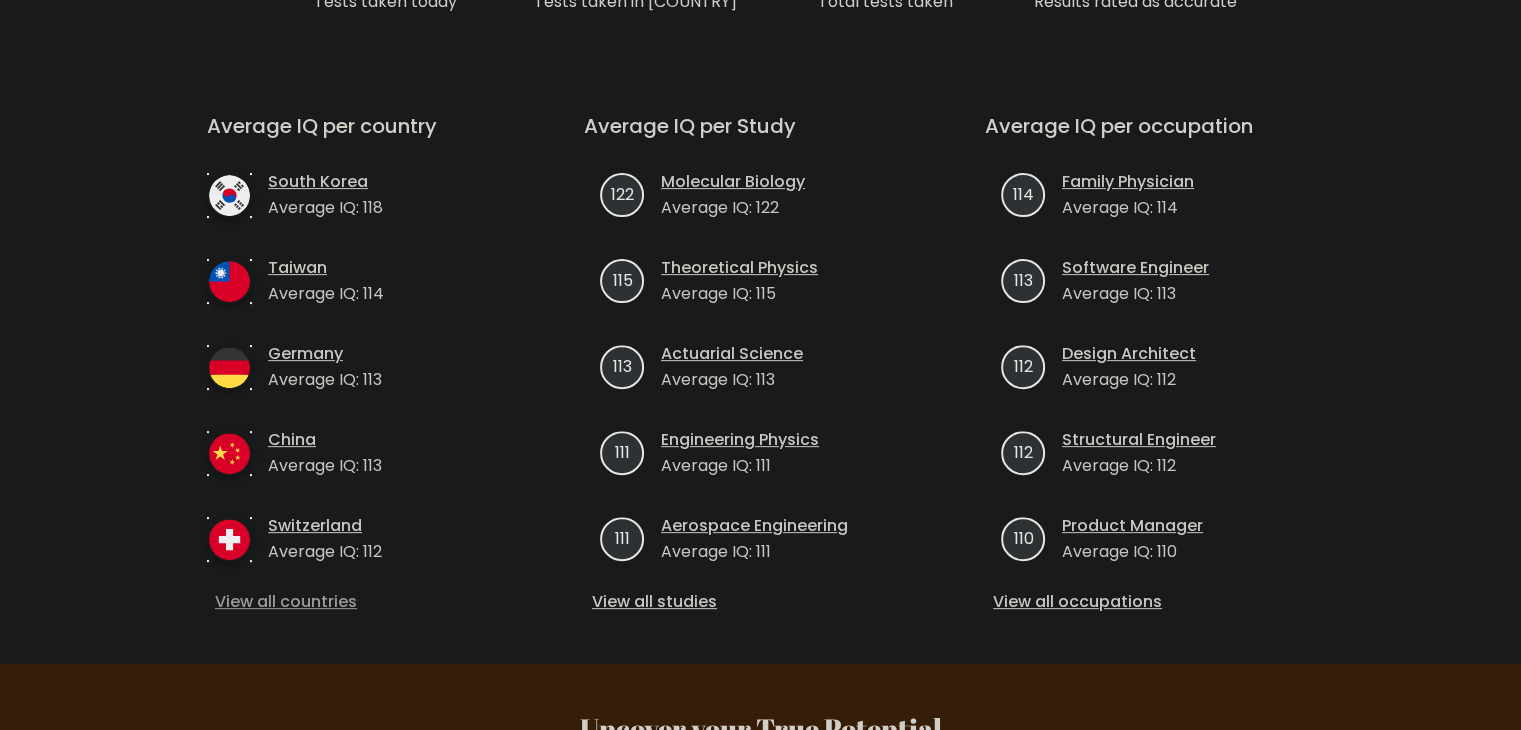 click on "View all countries" at bounding box center [359, 602] 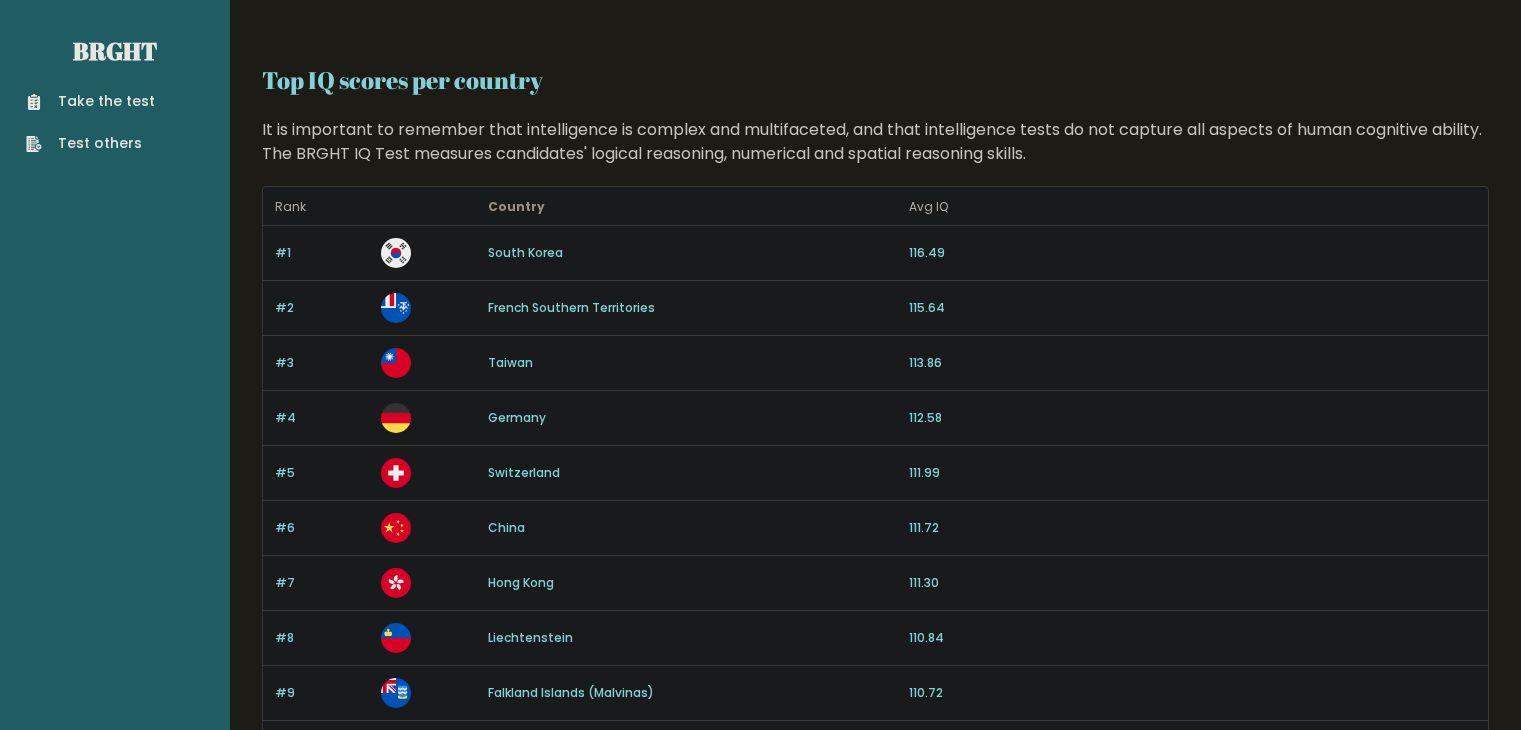 scroll, scrollTop: 0, scrollLeft: 0, axis: both 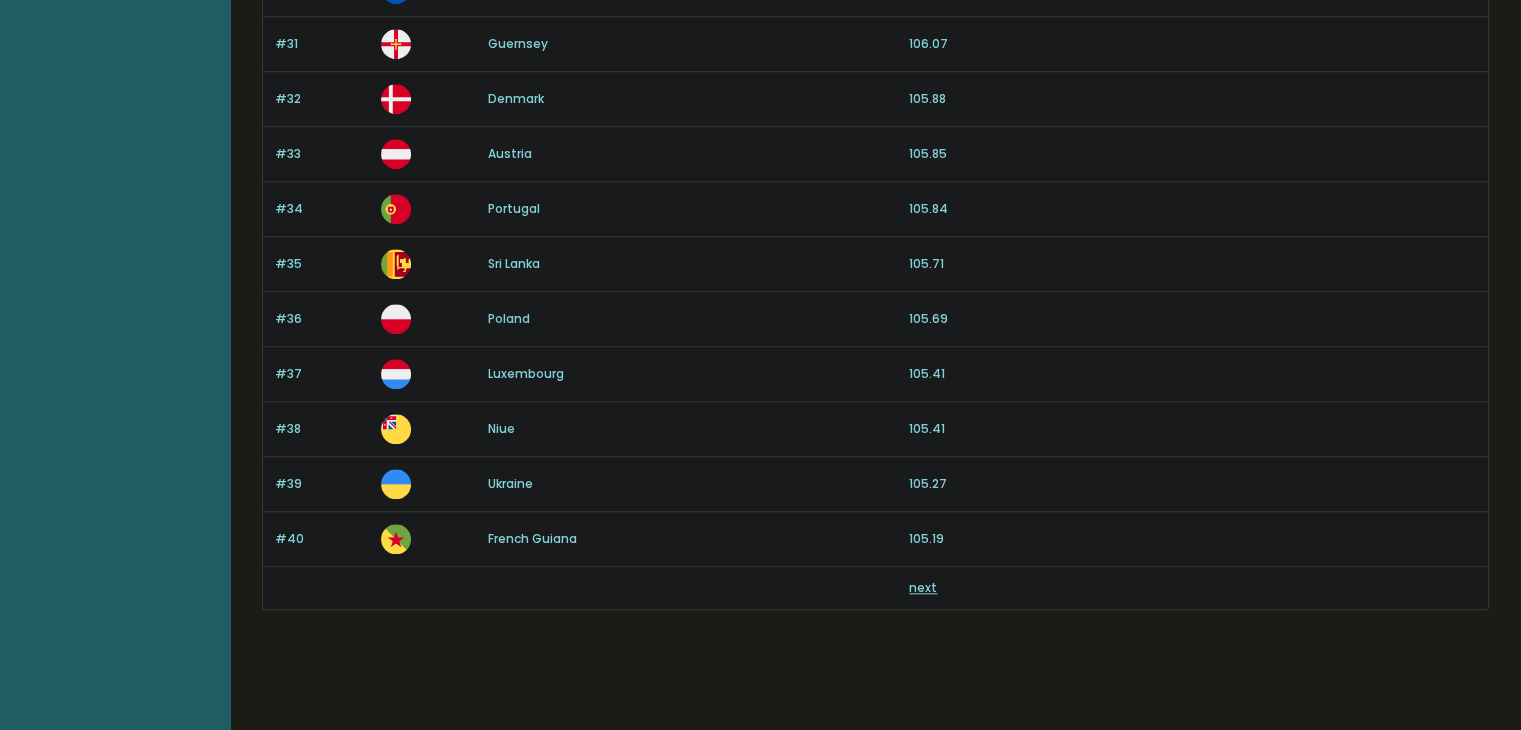 click on "next" at bounding box center (923, 587) 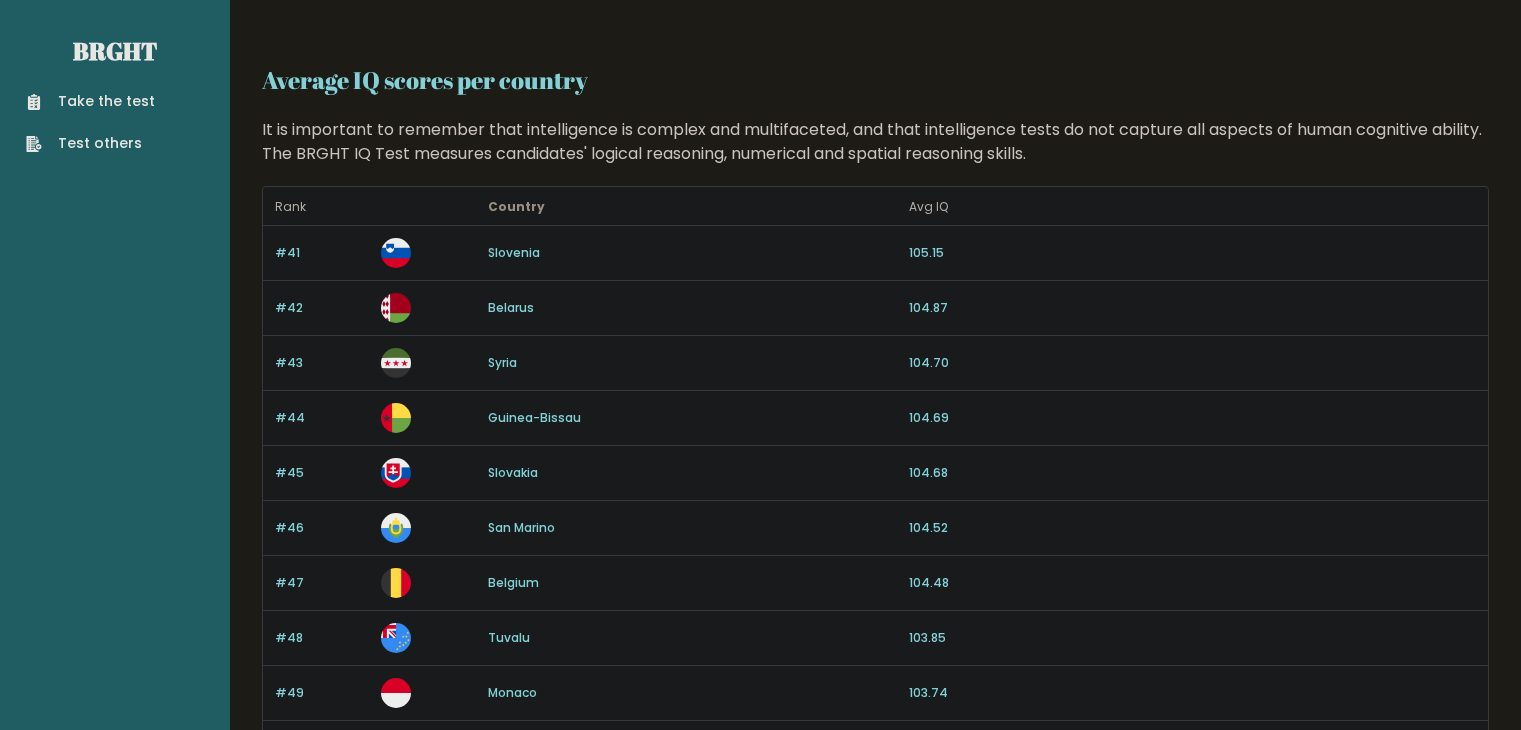 scroll, scrollTop: 0, scrollLeft: 0, axis: both 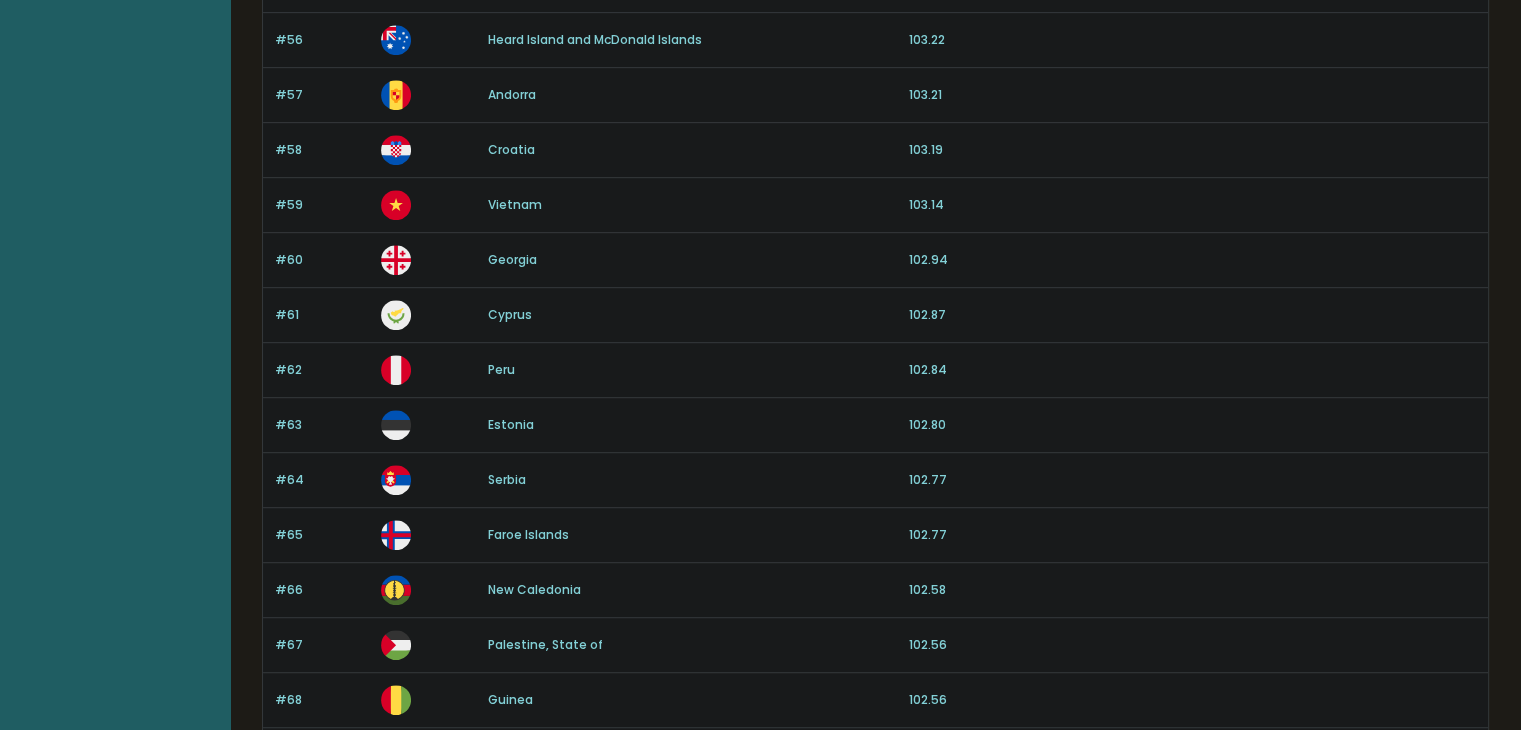 click on "Peru" at bounding box center [501, 369] 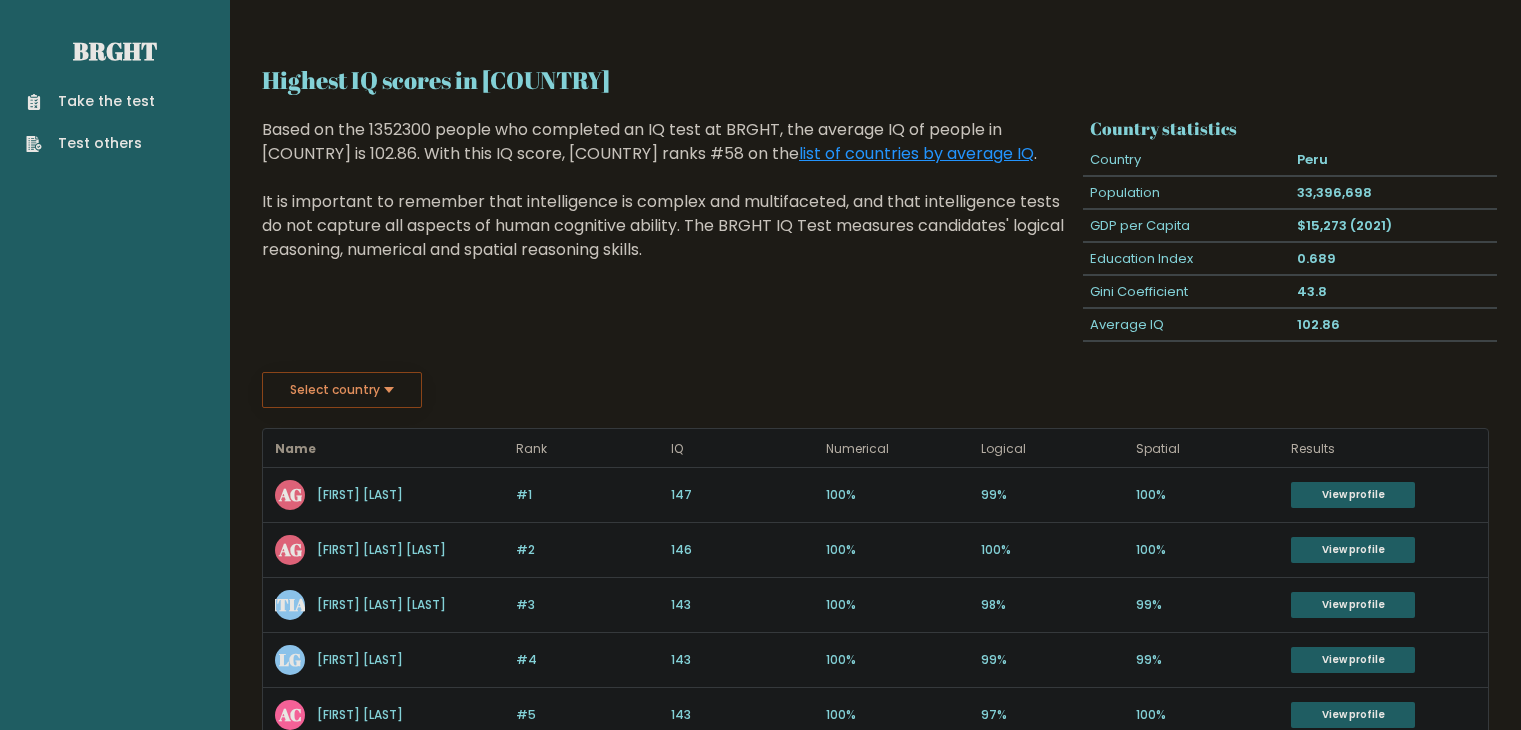 scroll, scrollTop: 0, scrollLeft: 0, axis: both 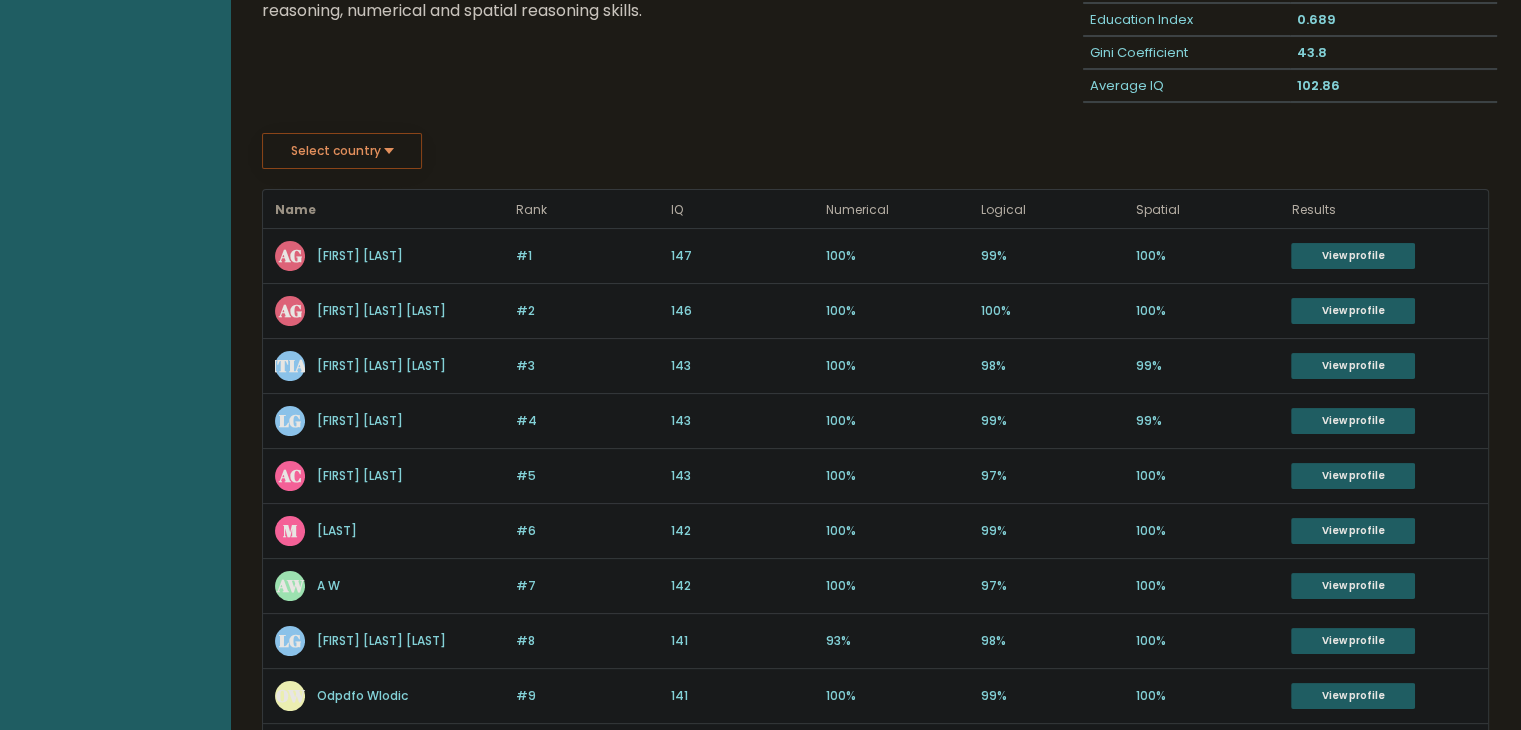 click on "AG
Adrian Grabiel" at bounding box center [389, 256] 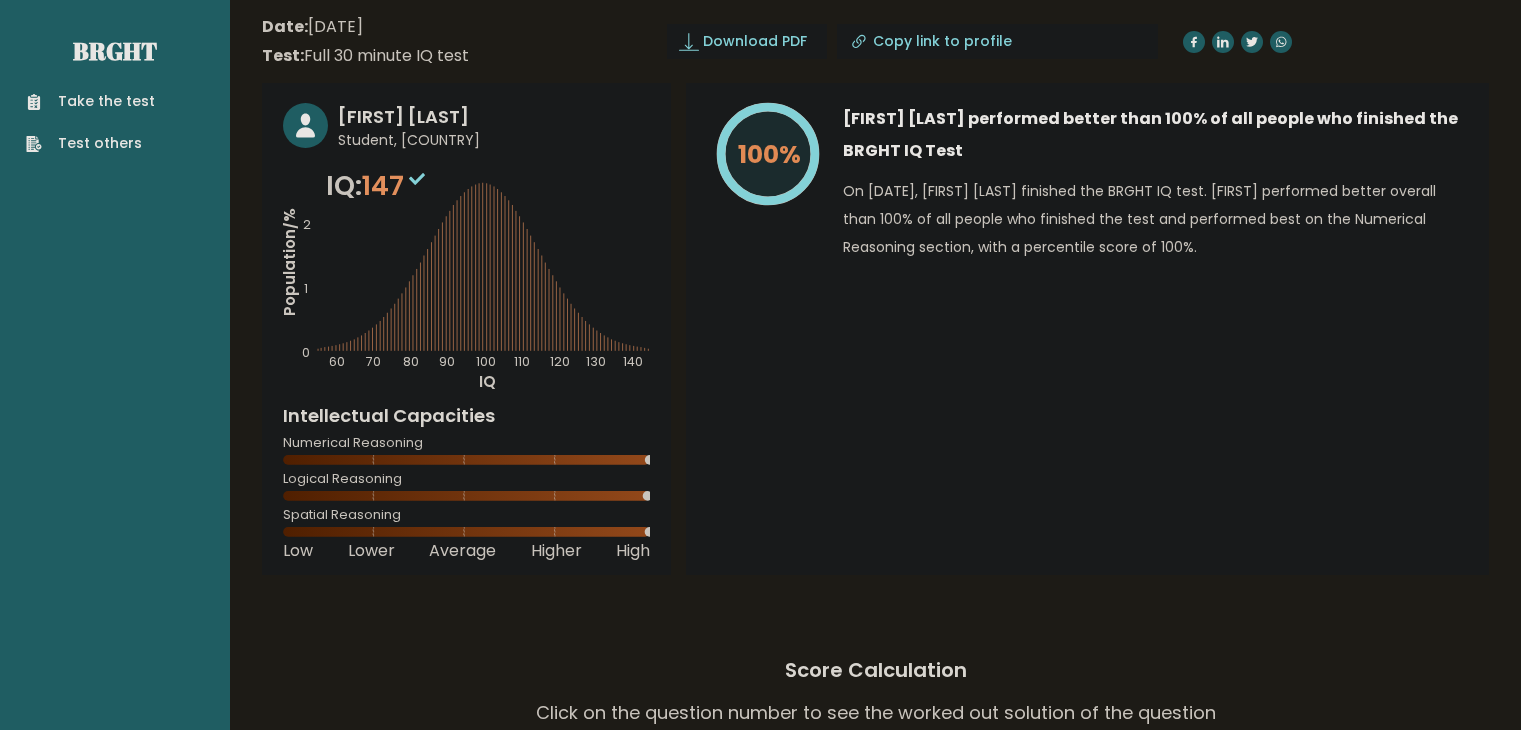 scroll, scrollTop: 0, scrollLeft: 0, axis: both 